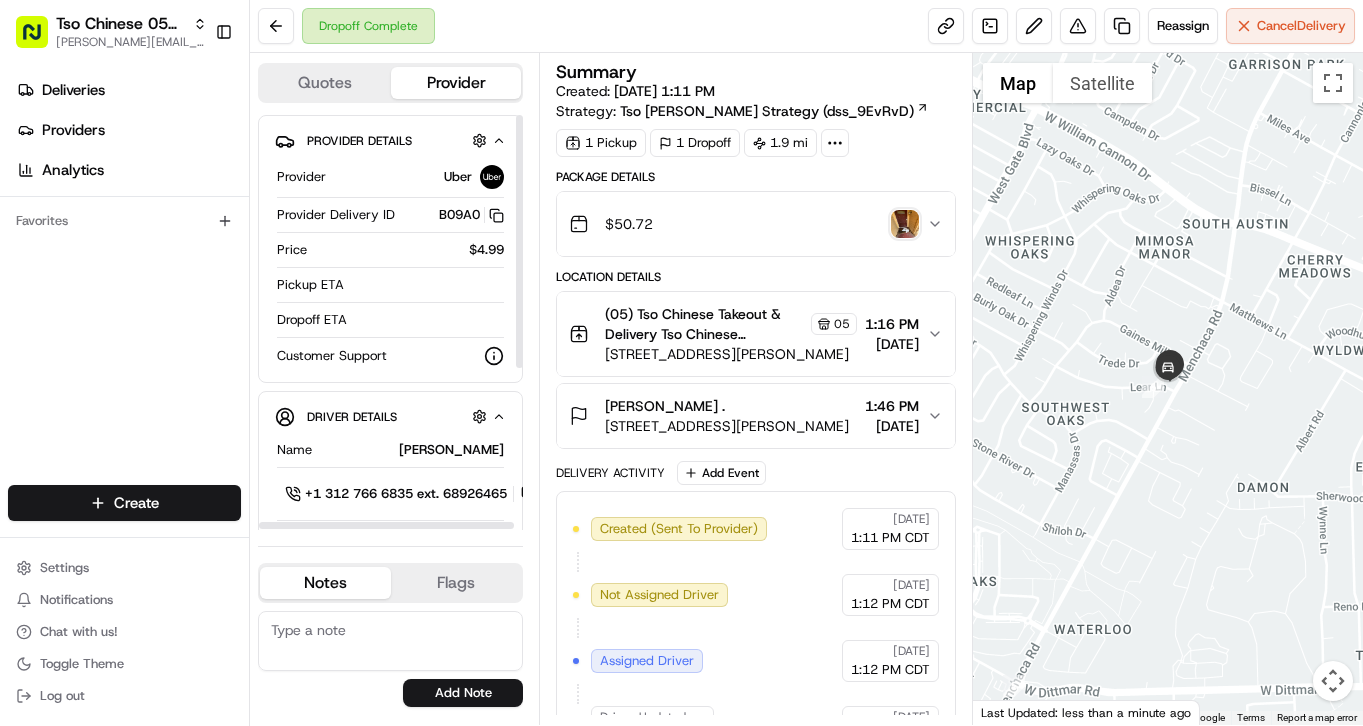 scroll, scrollTop: 0, scrollLeft: 0, axis: both 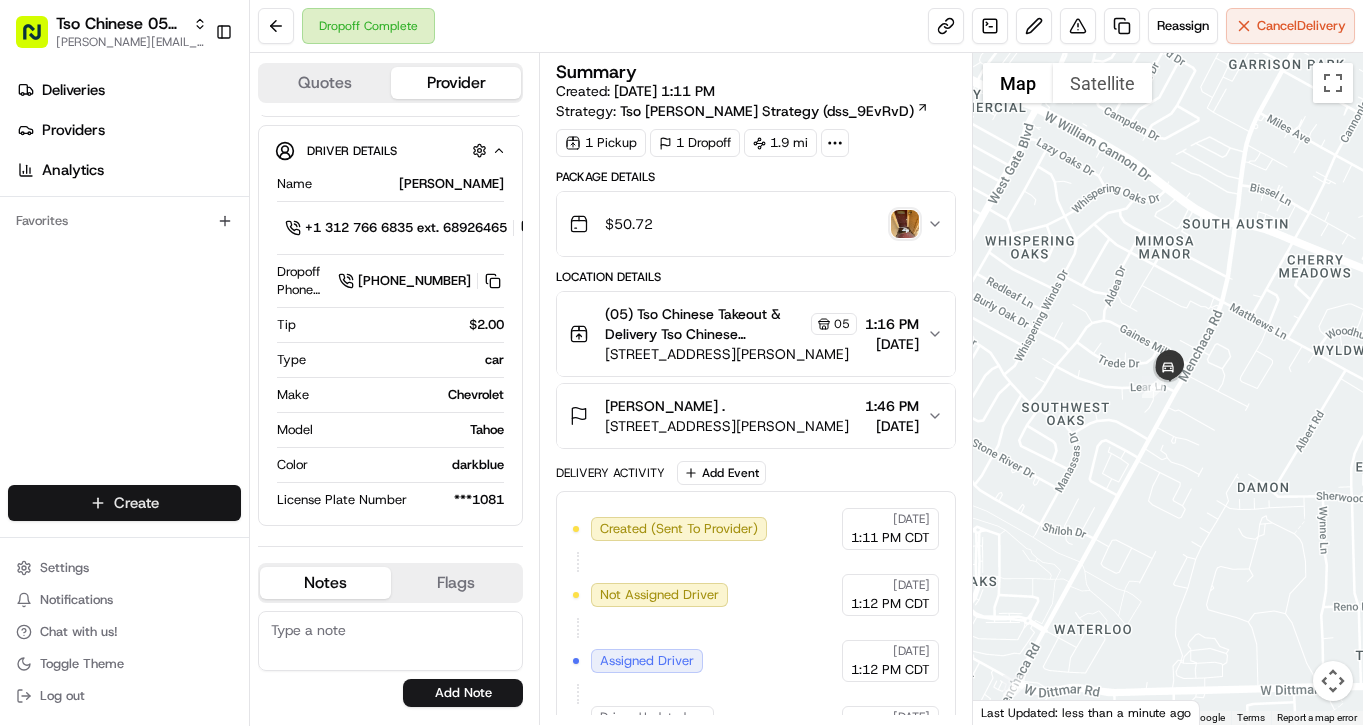 click on "Tso Chinese 05 Menchaca [EMAIL_ADDRESS][DOMAIN_NAME] Toggle Sidebar Deliveries Providers Analytics Favorites Main Menu Members & Organization Organization Users Roles Preferences Customization Tracking Orchestration Automations Dispatch Strategy Locations Pickup Locations Dropoff Locations Billing Billing Refund Requests Integrations Notification Triggers Webhooks API Keys Request Logs Create Settings Notifications Chat with us! Toggle Theme Log out Dropoff Complete Reassign Cancel  Delivery Quotes Provider Provider Details Hidden ( 1 ) Provider Uber   Provider Delivery ID B09A0 Copy  del_Grd1ysGaRK6FiRMIw1sJoA B09A0 Price $4.99 Pickup ETA Dropoff ETA Customer Support Driver Details Hidden ( 5 ) Name [PERSON_NAME] Pickup Phone Number +1 312 766 6835 ext. 68926465 Dropoff Phone Number [PHONE_NUMBER] Tip $2.00 Type car Make Chevrolet Model Tahoe Color darkblue License Plate Number ***1081 Notes Flags [PERSON_NAME][EMAIL_ADDRESS][DOMAIN_NAME] [PERSON_NAME][EMAIL_ADDRESS][DOMAIN_NAME] [PERSON_NAME][EMAIL_ADDRESS][DOMAIN_NAME] [PERSON_NAME][EMAIL_ADDRESS][DOMAIN_NAME] [EMAIL_ADDRESS][DOMAIN_NAME]" at bounding box center [681, 363] 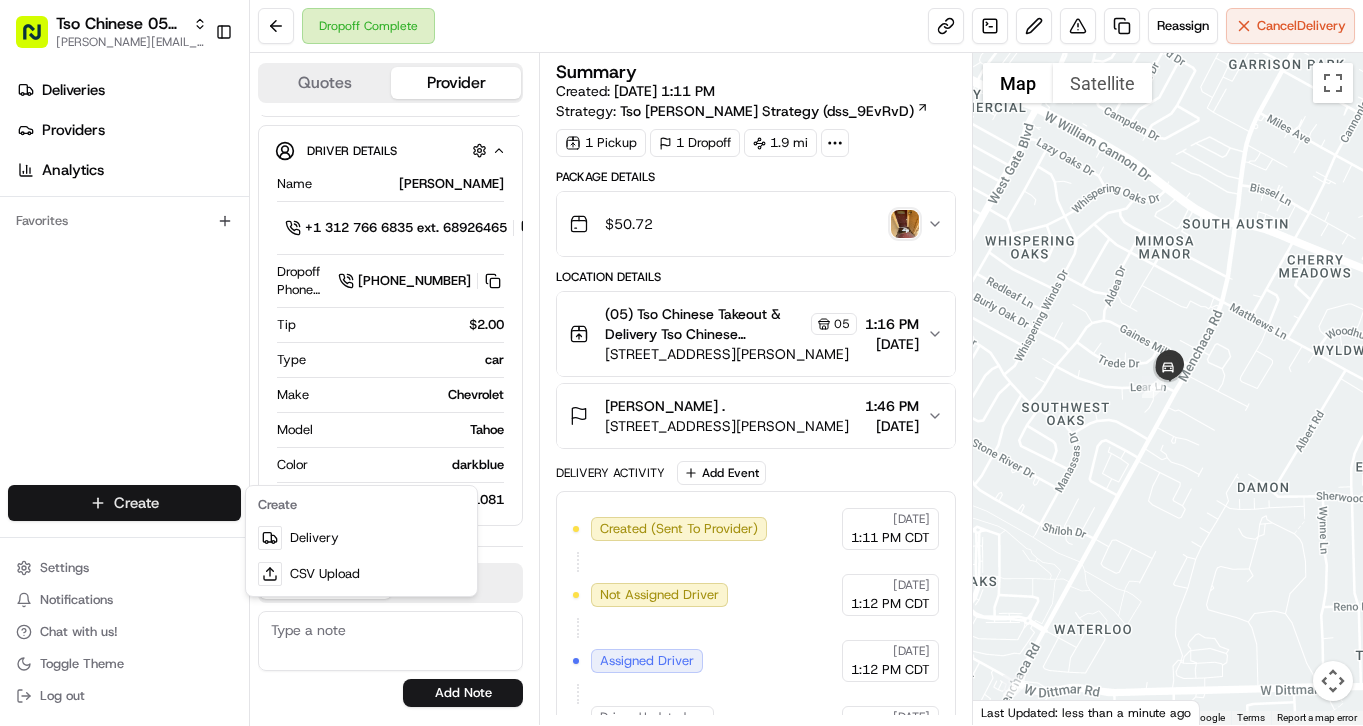 click on "Delivery" at bounding box center (361, 538) 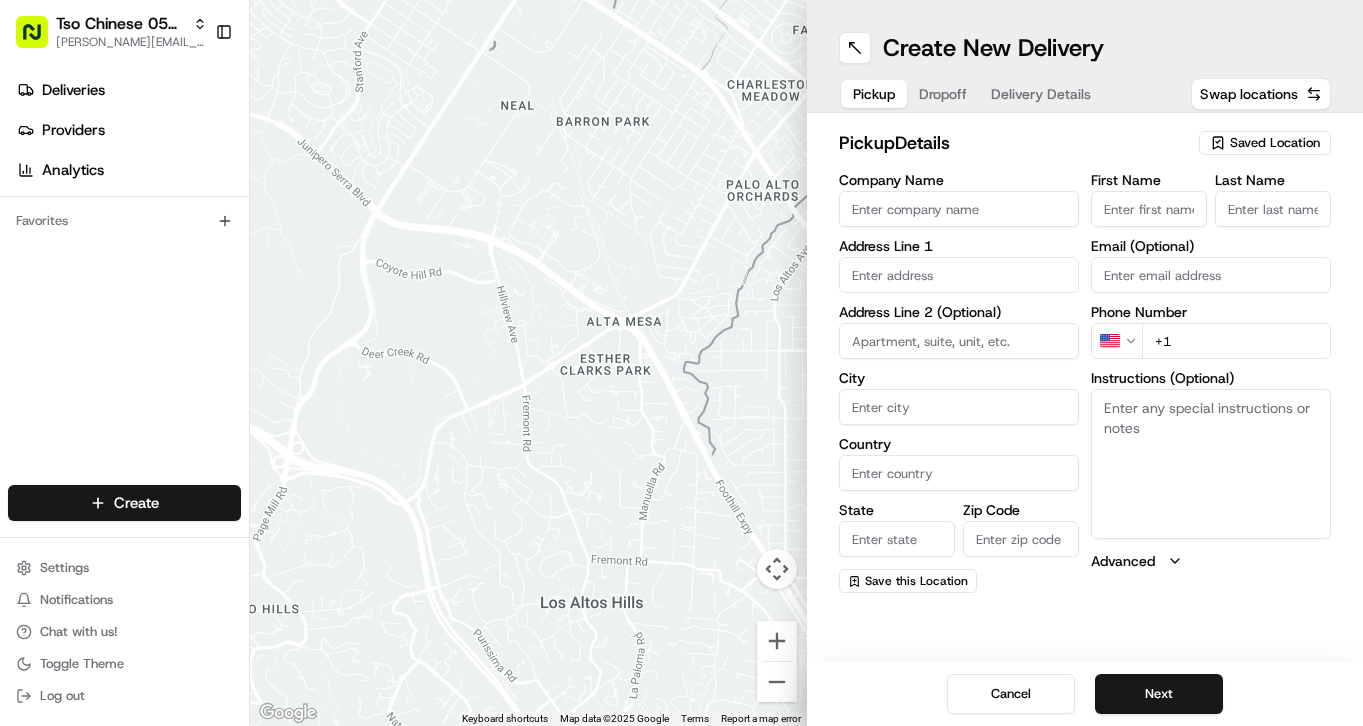 click on "Saved Location" at bounding box center (1275, 143) 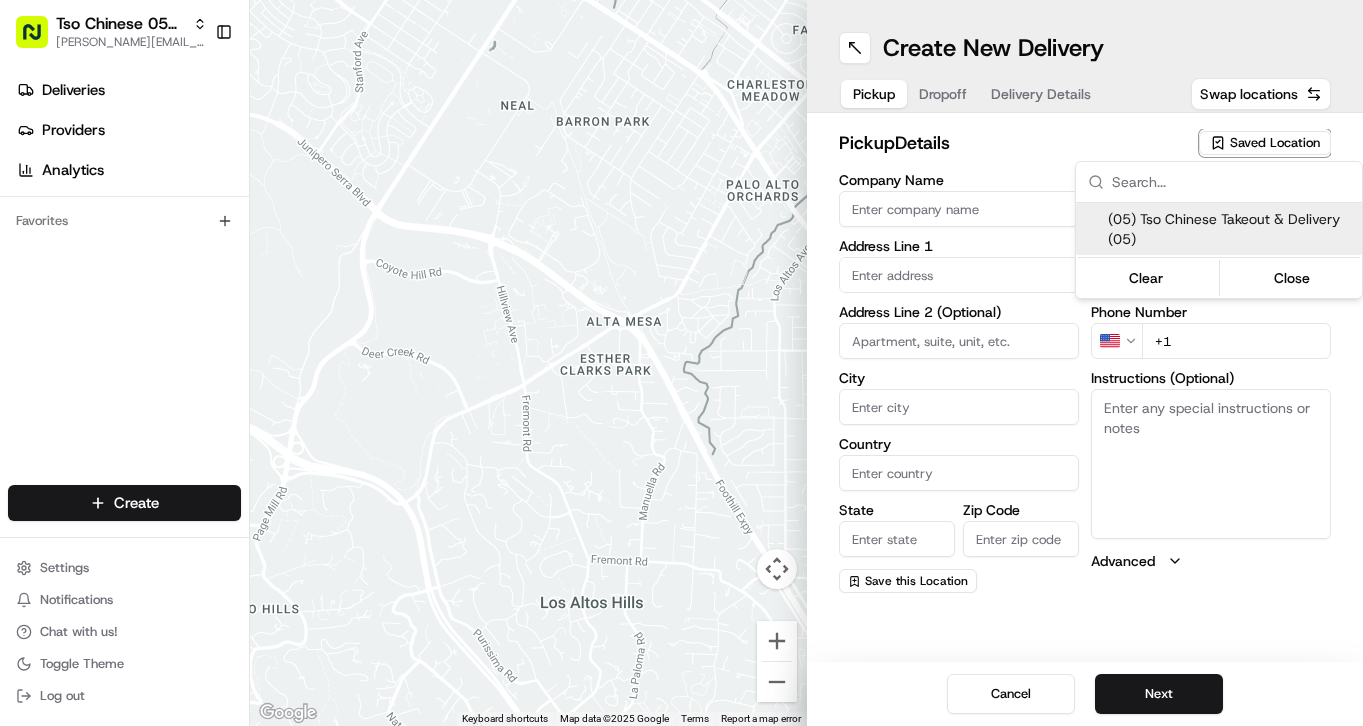 click on "(05) Tso Chinese Takeout & Delivery (05)" at bounding box center [1231, 229] 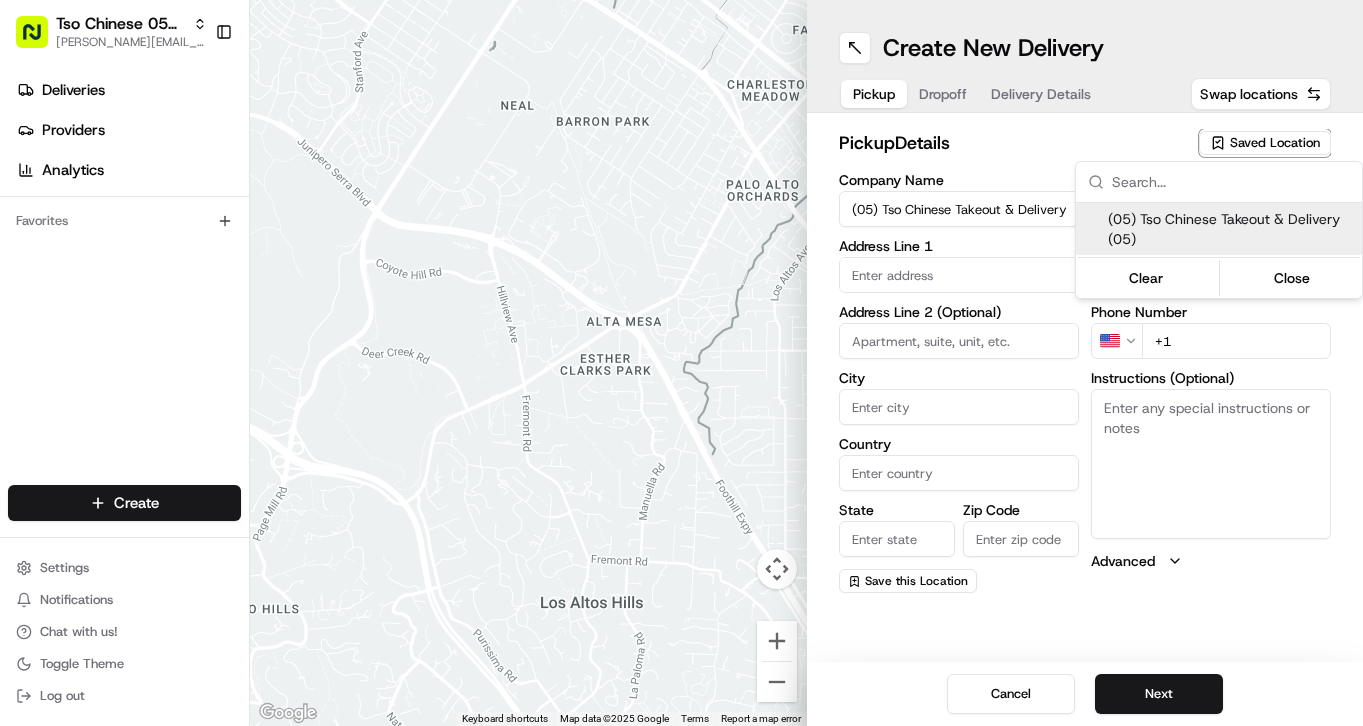 type on "[STREET_ADDRESS][PERSON_NAME]" 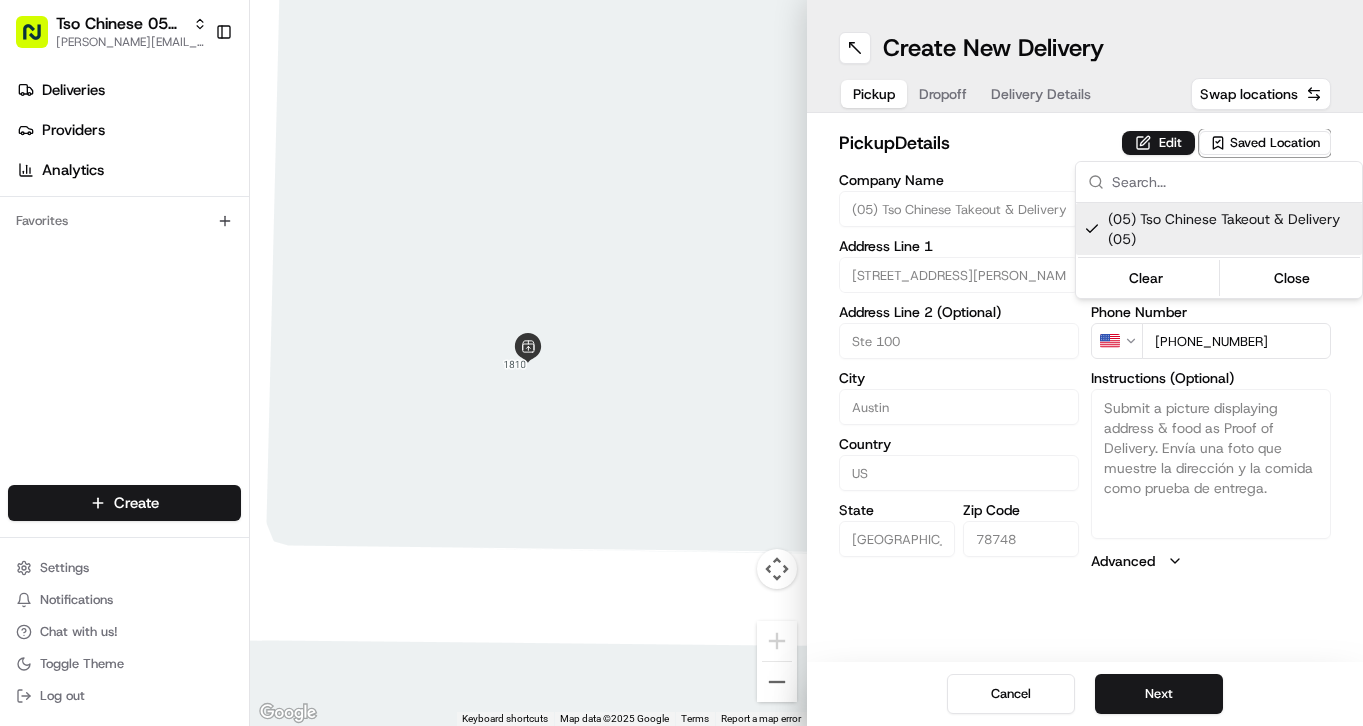 click on "Tso Chinese 05 Menchaca [EMAIL_ADDRESS][DOMAIN_NAME] Toggle Sidebar Deliveries Providers Analytics Favorites Main Menu Members & Organization Organization Users Roles Preferences Customization Tracking Orchestration Automations Dispatch Strategy Locations Pickup Locations Dropoff Locations Billing Billing Refund Requests Integrations Notification Triggers Webhooks API Keys Request Logs Create Settings Notifications Chat with us! Toggle Theme Log out ← Move left → Move right ↑ Move up ↓ Move down + Zoom in - Zoom out Home Jump left by 75% End Jump right by 75% Page Up Jump up by 75% Page Down Jump down by 75% Keyboard shortcuts Map Data Map data ©2025 Google Map data ©2025 Google 2 m  Click to toggle between metric and imperial units Terms Report a map error Create New Delivery Pickup Dropoff Delivery Details Swap locations pickup  Details  Edit Saved Location Company Name (05) Tso Chinese Takeout & Delivery Address Line 1 [GEOGRAPHIC_DATA][PERSON_NAME] Address Line 2 (Optional) [GEOGRAPHIC_DATA] [GEOGRAPHIC_DATA]" at bounding box center [681, 363] 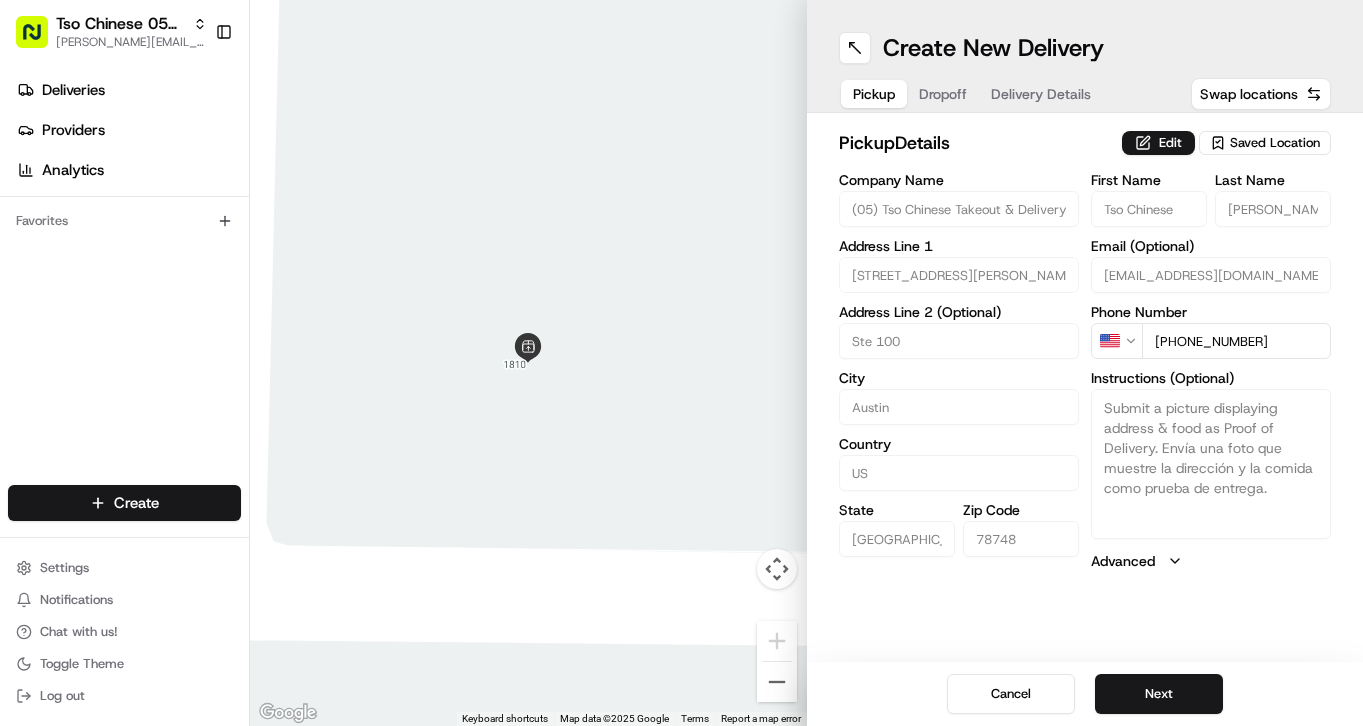 click on "Pickup Dropoff Delivery Details" at bounding box center [972, 94] 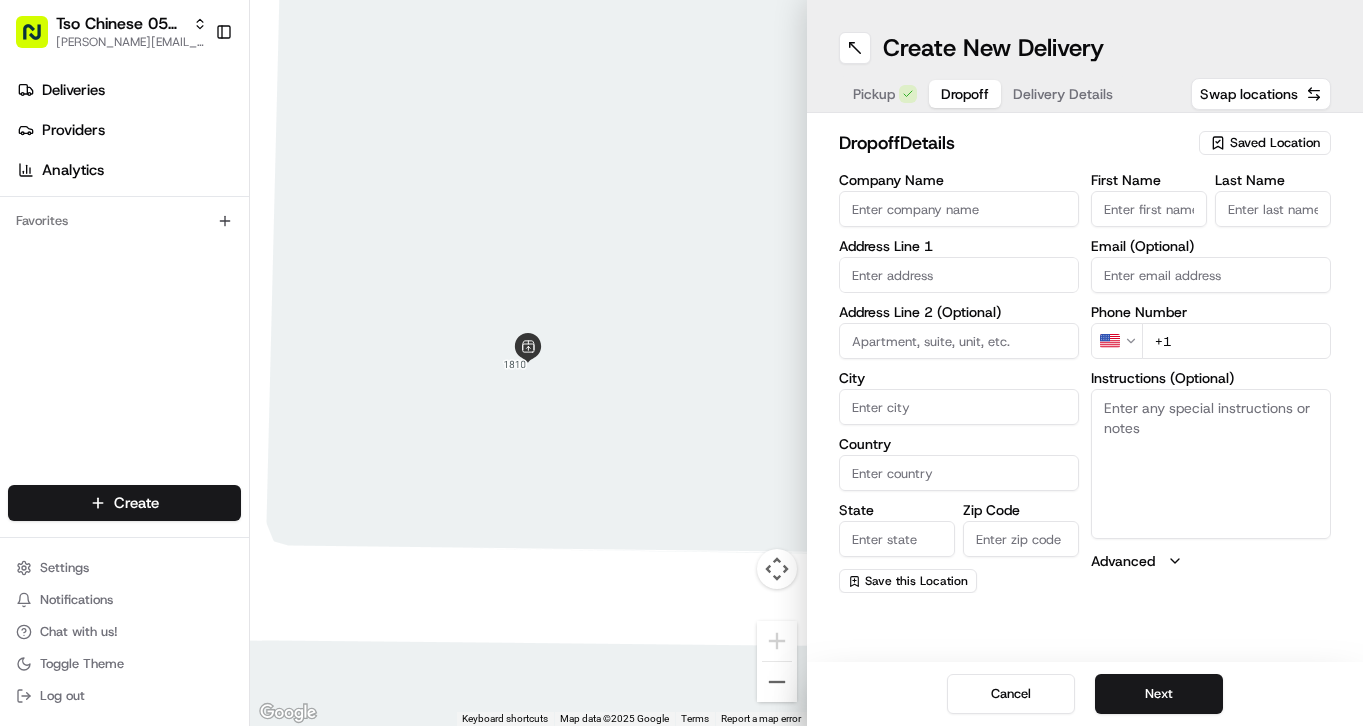 click on "Create New Delivery Pickup Dropoff Delivery Details Swap locations" at bounding box center [1085, 56] 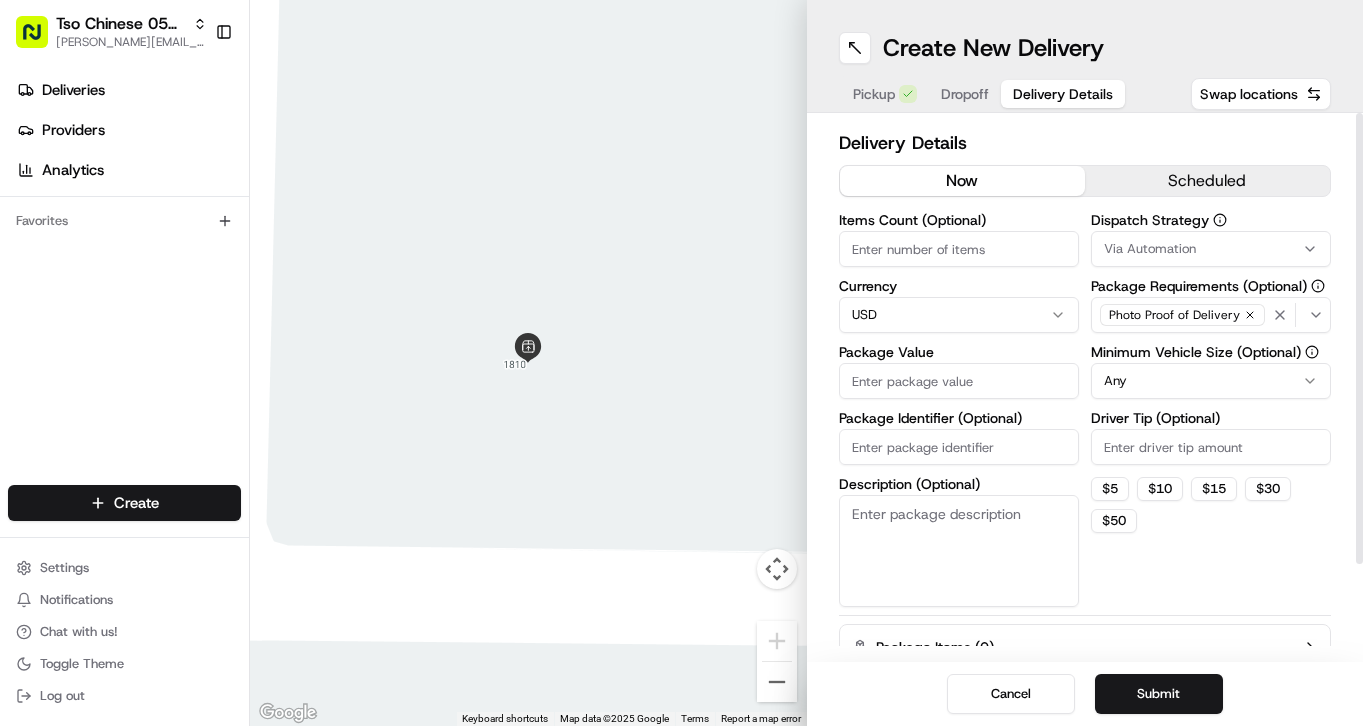click on "Package Identifier (Optional)" at bounding box center [959, 447] 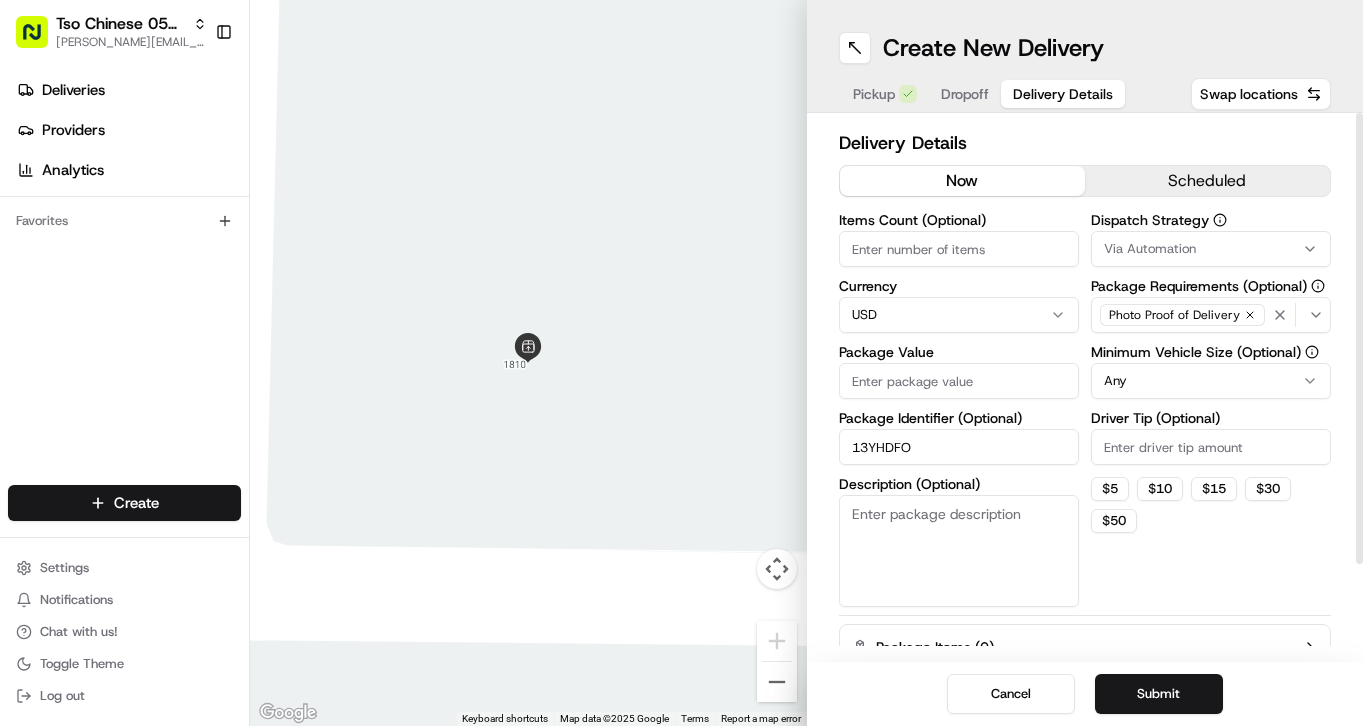 type on "13YHDFO" 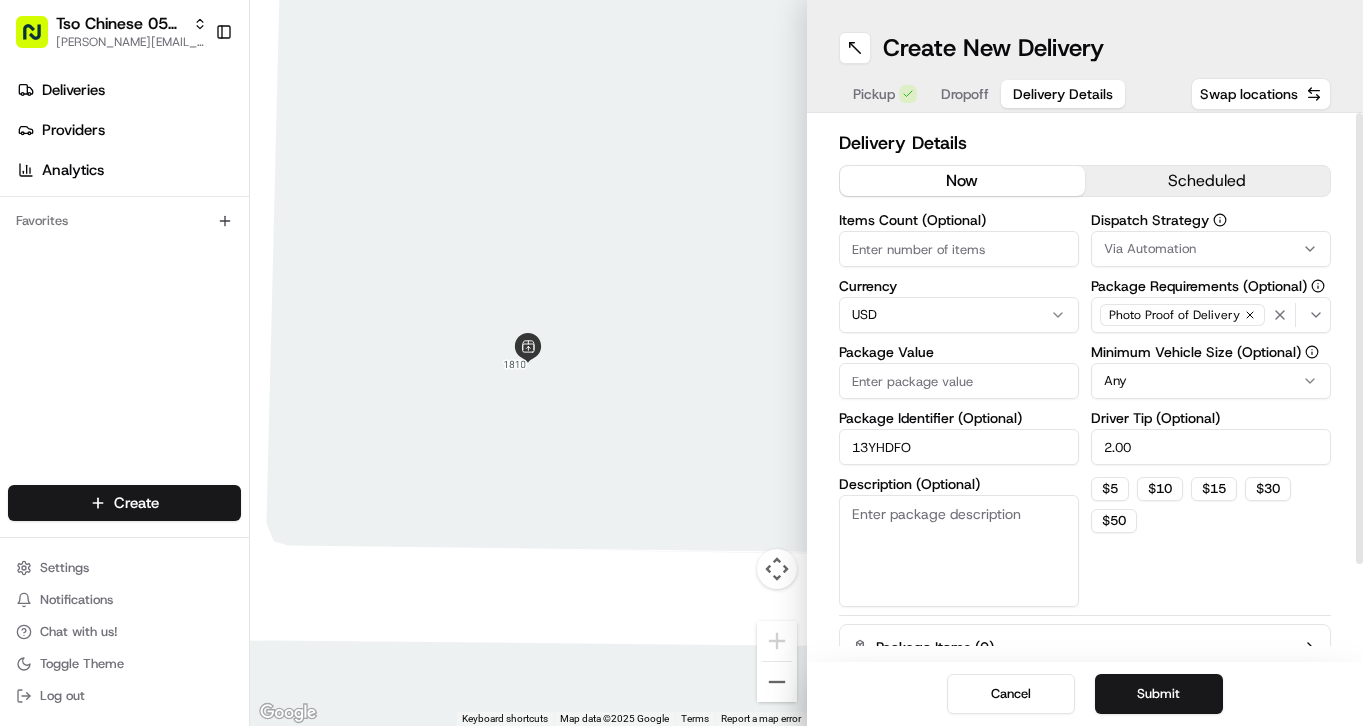 type on "2.00" 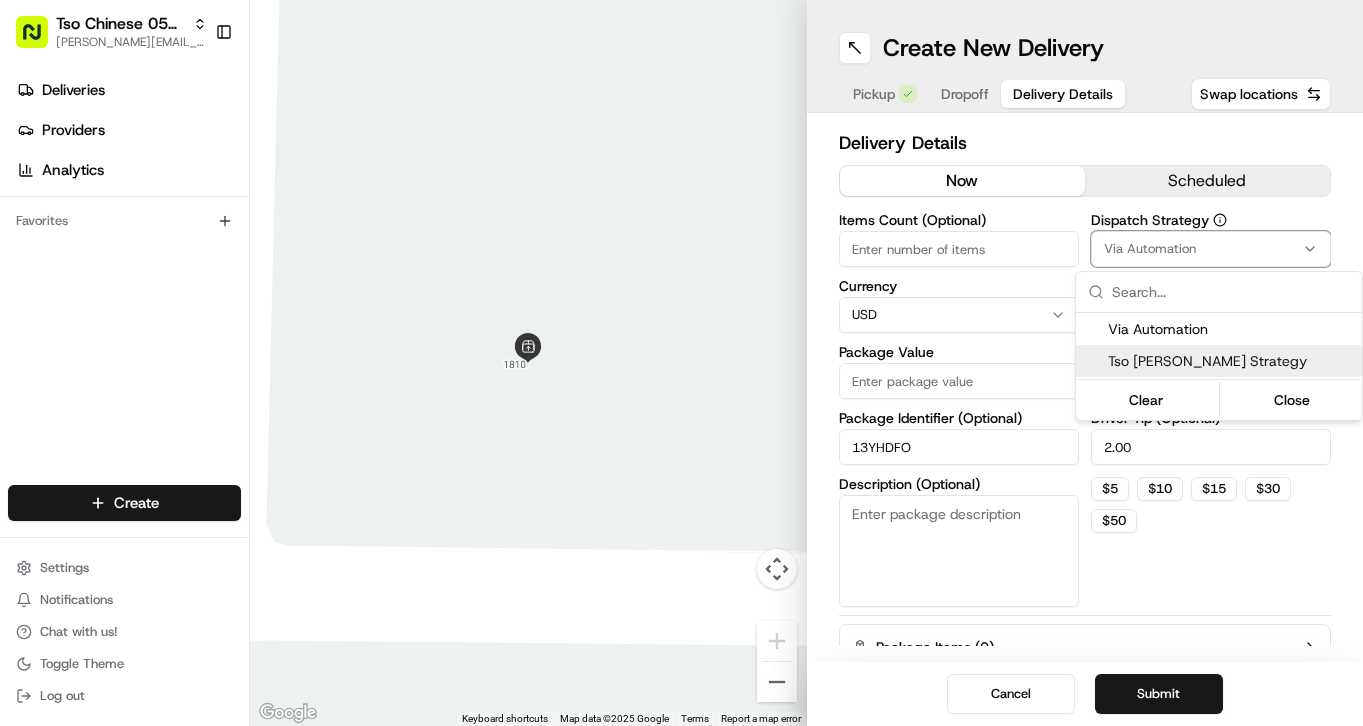 click on "Tso [PERSON_NAME] Strategy" at bounding box center (1231, 361) 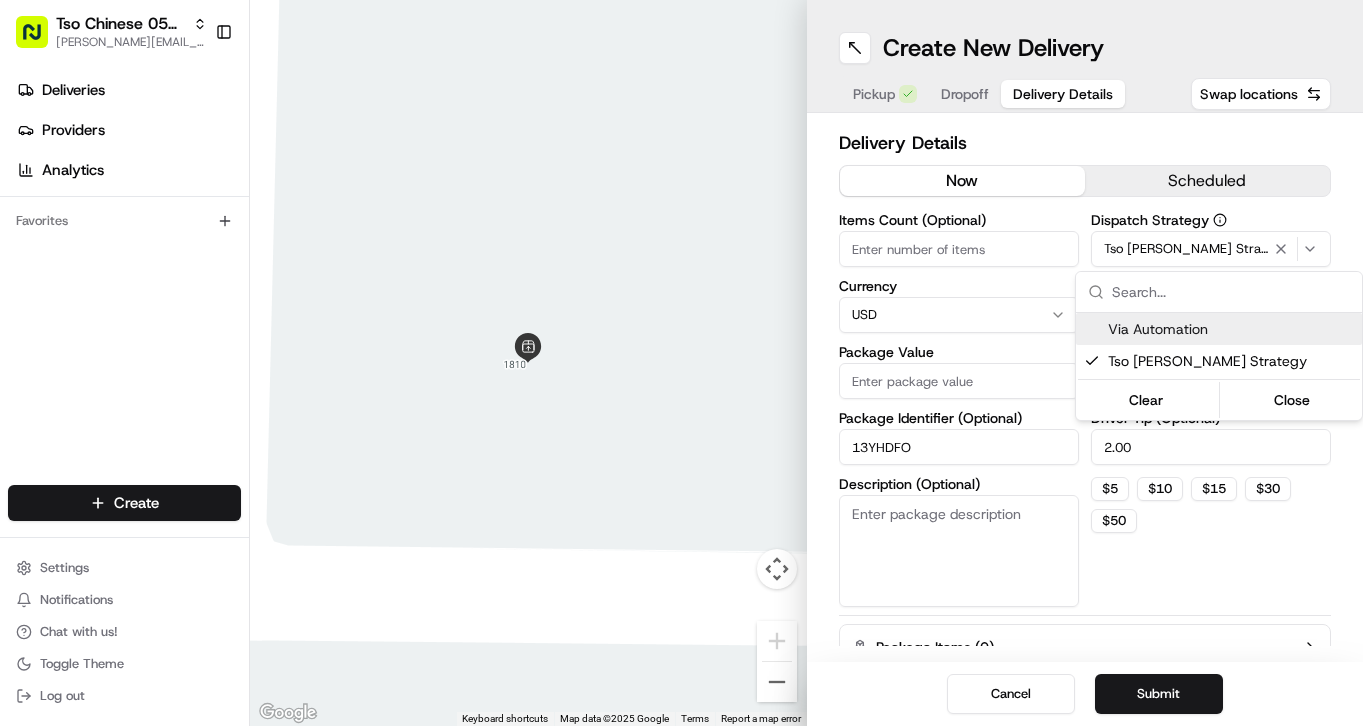 click on "Tso Chinese 05 Menchaca [EMAIL_ADDRESS][DOMAIN_NAME] Toggle Sidebar Deliveries Providers Analytics Favorites Main Menu Members & Organization Organization Users Roles Preferences Customization Tracking Orchestration Automations Dispatch Strategy Locations Pickup Locations Dropoff Locations Billing Billing Refund Requests Integrations Notification Triggers Webhooks API Keys Request Logs Create Settings Notifications Chat with us! Toggle Theme Log out ← Move left → Move right ↑ Move up ↓ Move down + Zoom in - Zoom out Home Jump left by 75% End Jump right by 75% Page Up Jump up by 75% Page Down Jump down by 75% Keyboard shortcuts Map Data Map data ©2025 Google Map data ©2025 Google 2 m  Click to toggle between metric and imperial units Terms Report a map error Create New Delivery Pickup Dropoff Delivery Details Swap locations Delivery Details now scheduled Items Count (Optional) Currency USD Package Value Package Identifier (Optional) 13YHDFO Description (Optional) Dispatch Strategy Any 2.00 $" at bounding box center [681, 363] 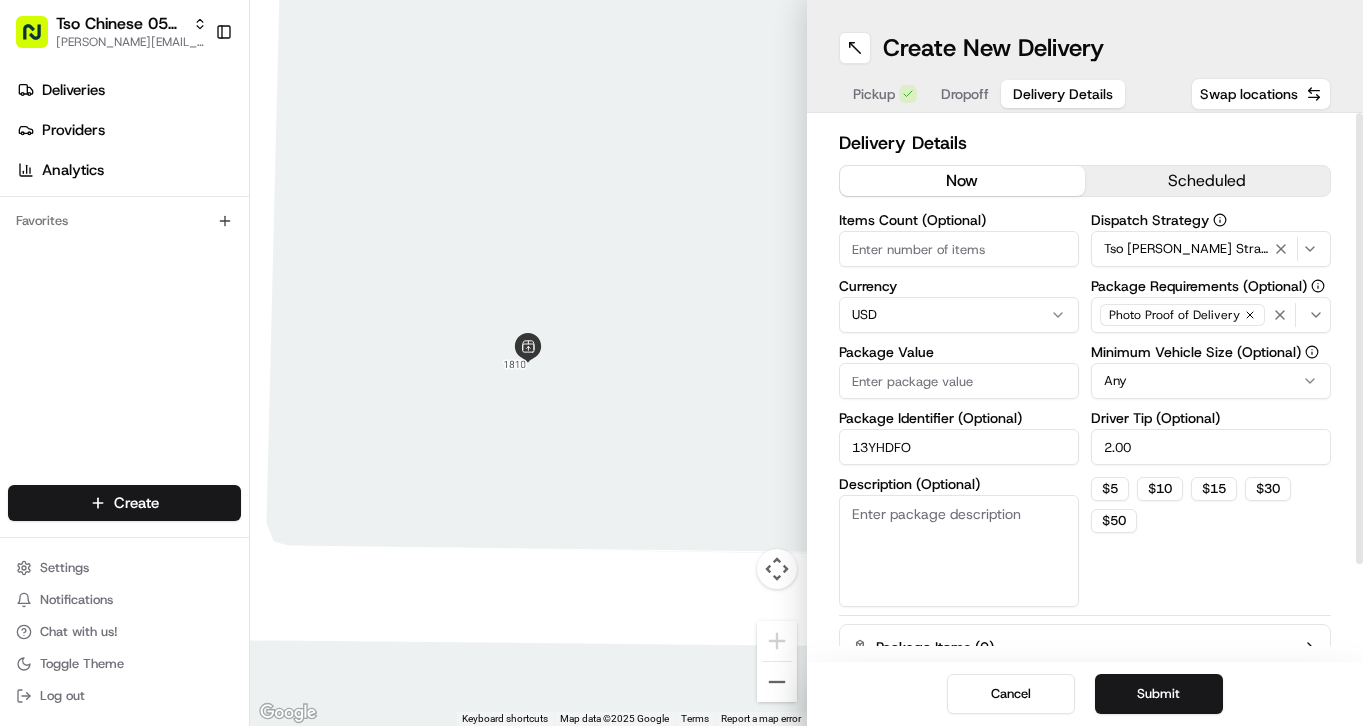 click on "Items Count (Optional)" at bounding box center [959, 249] 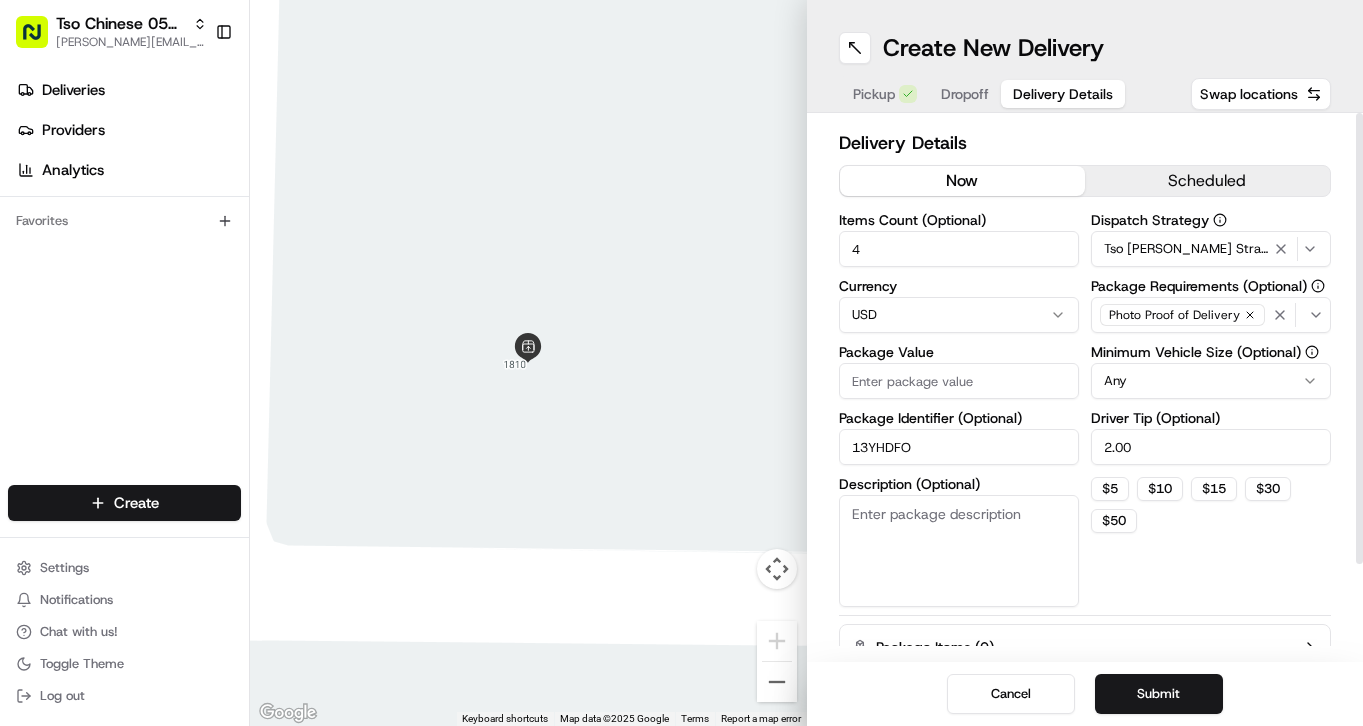 type on "4" 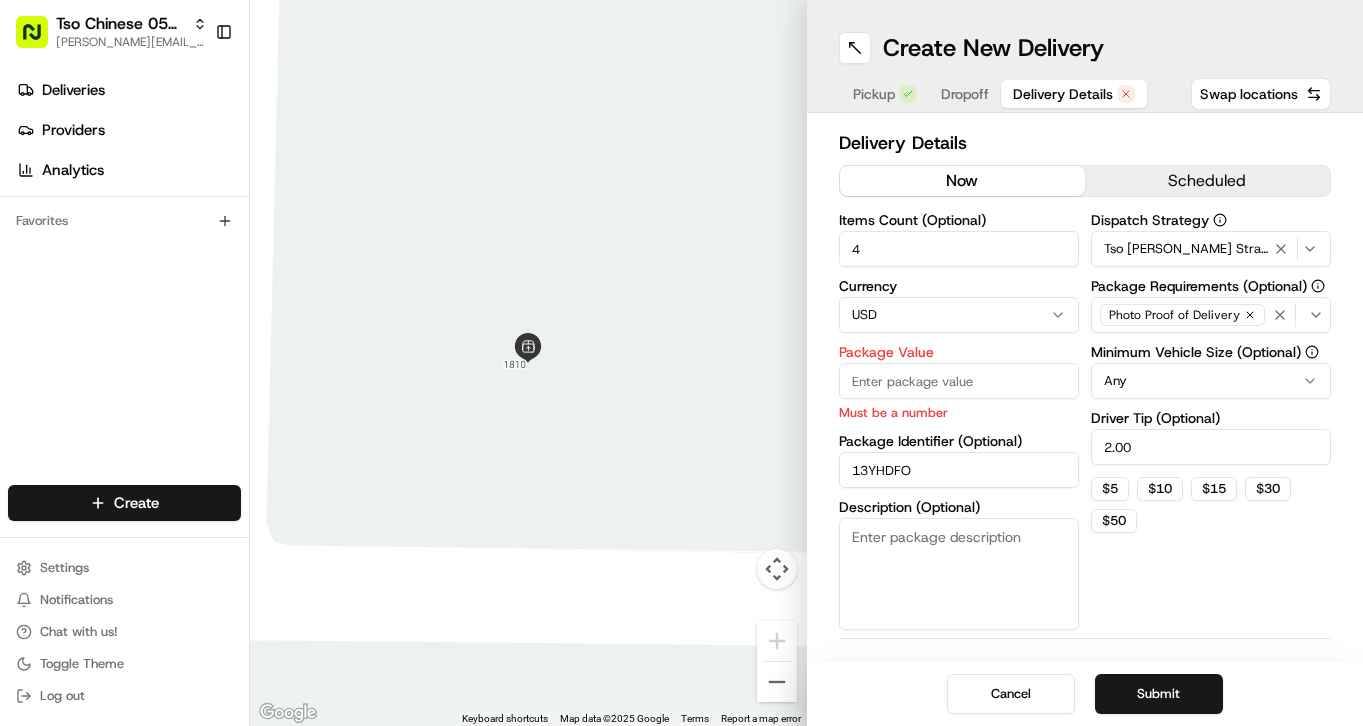 paste on "56.61" 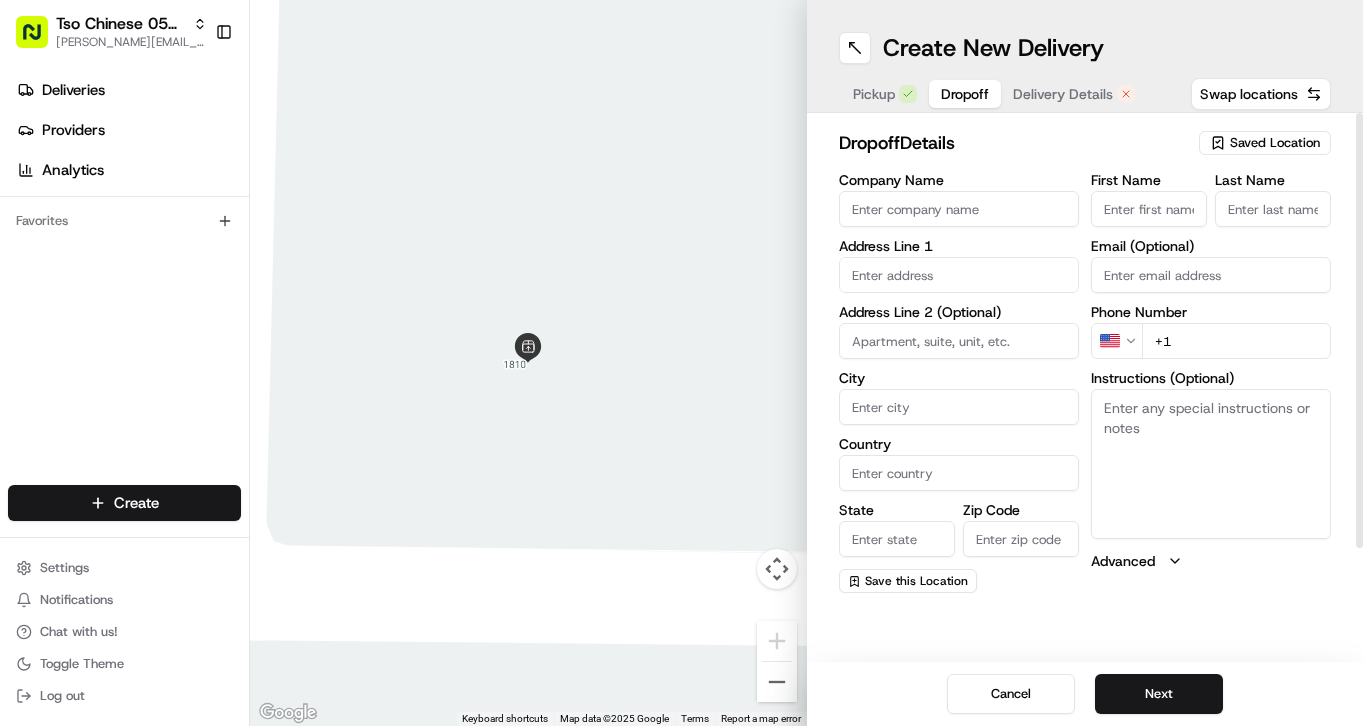 click on "Dropoff" at bounding box center (965, 94) 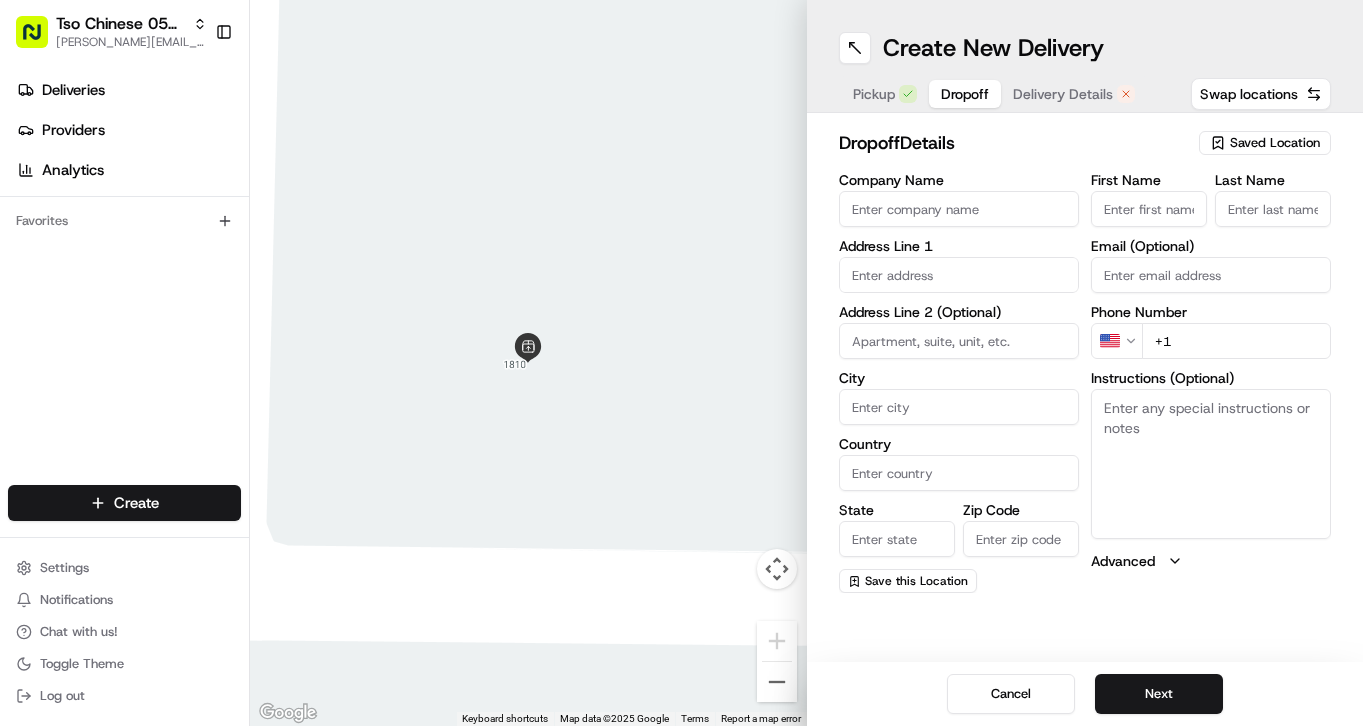 click at bounding box center [959, 275] 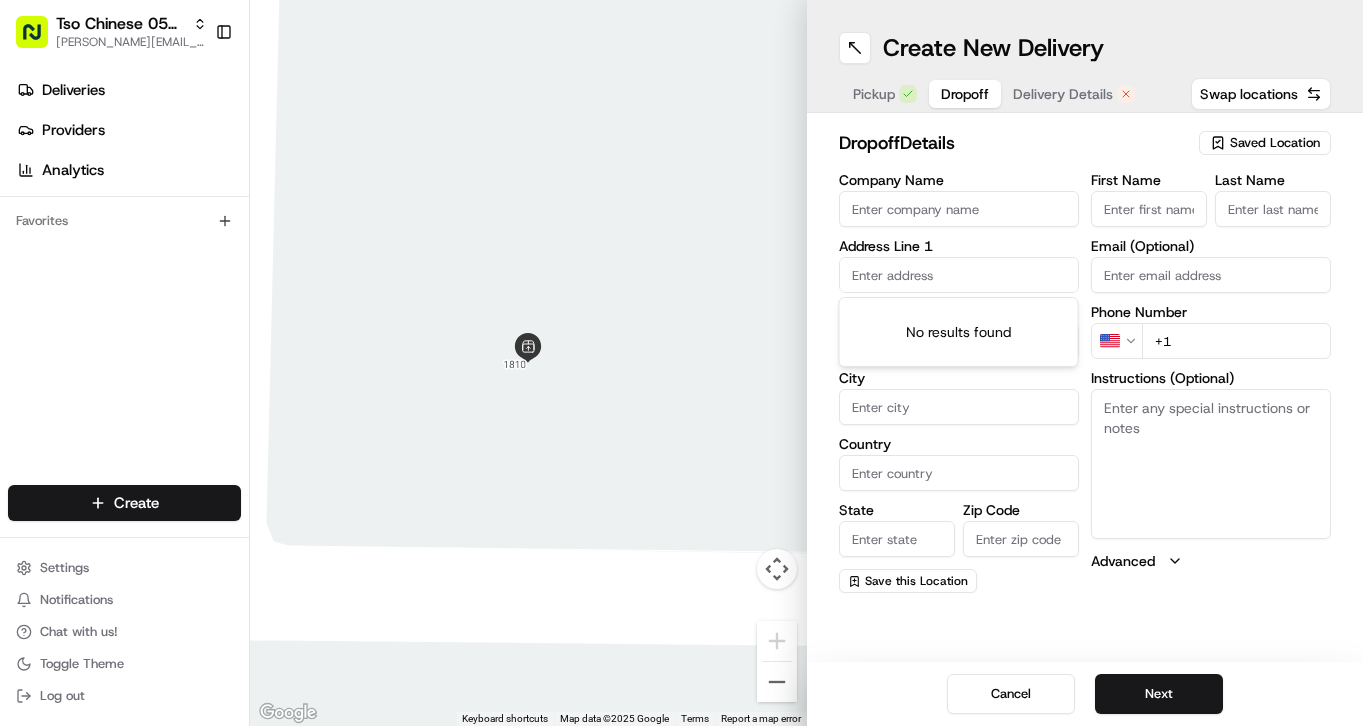 click at bounding box center [959, 275] 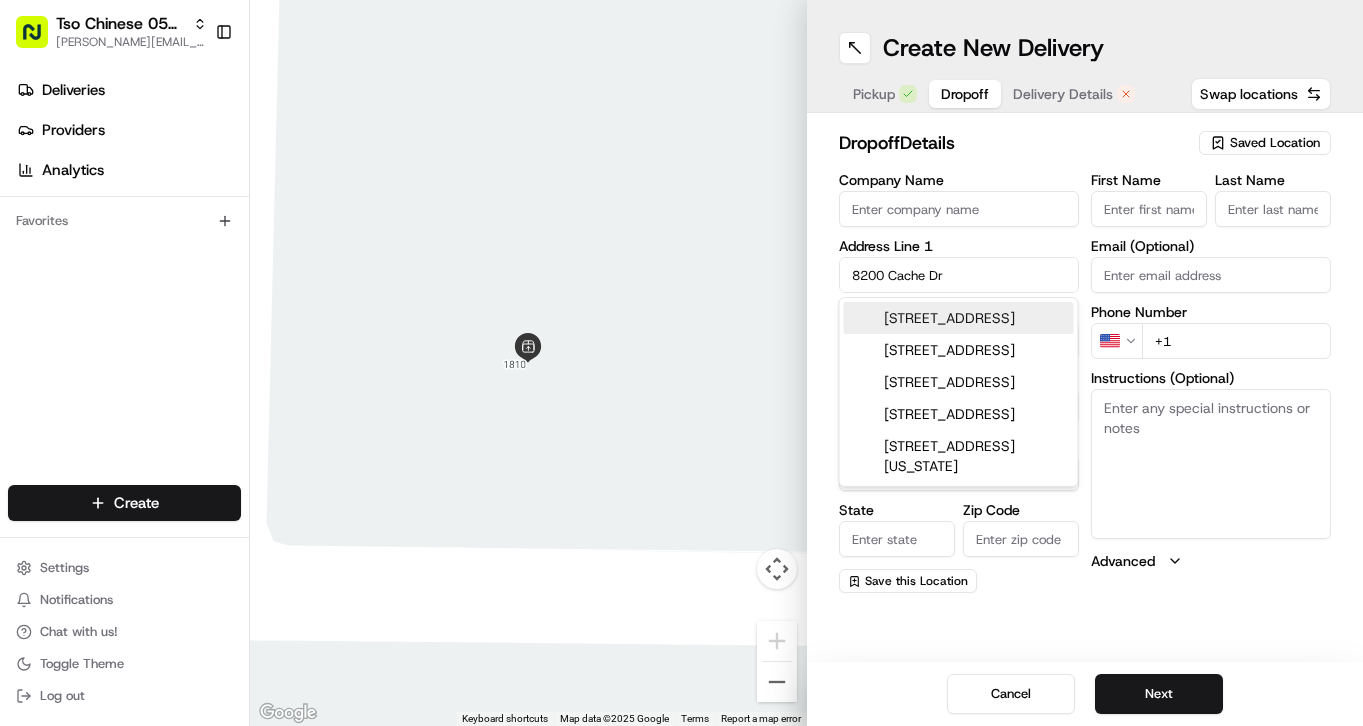 type on "8200 Cache Dr" 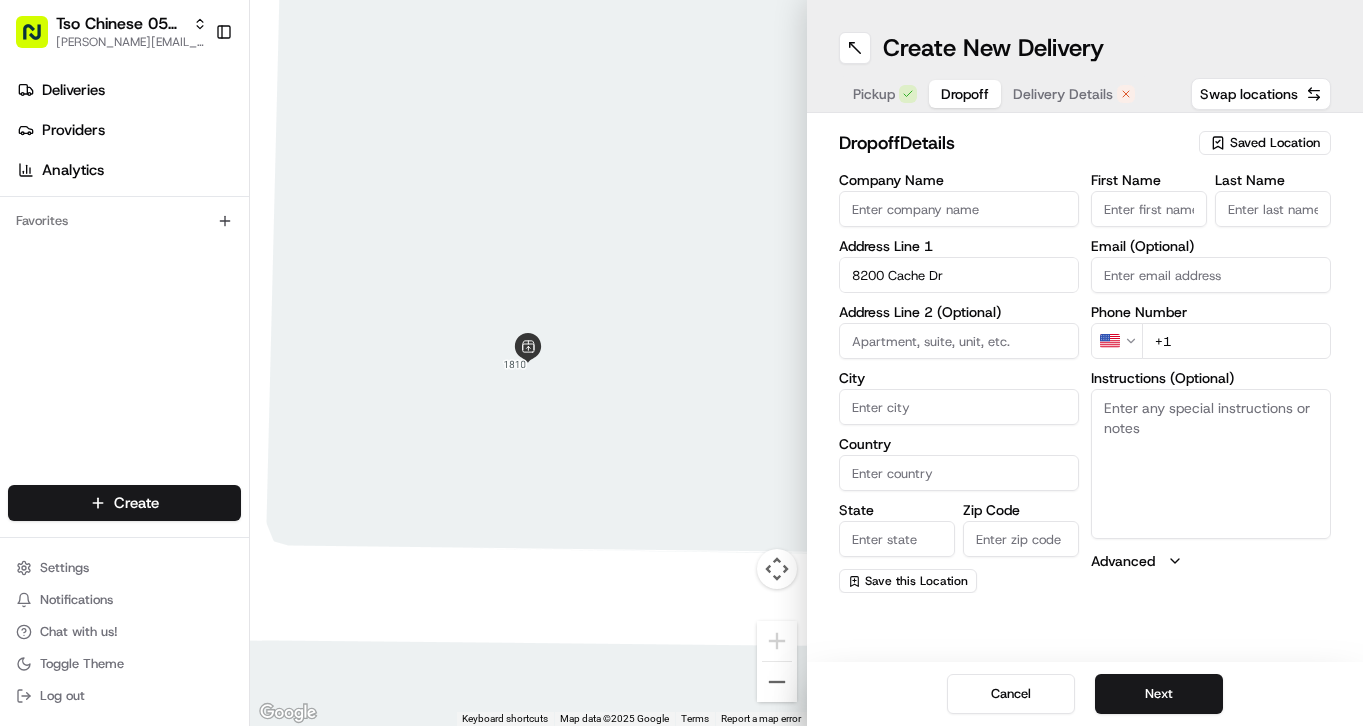 click on "First Name" at bounding box center [1149, 209] 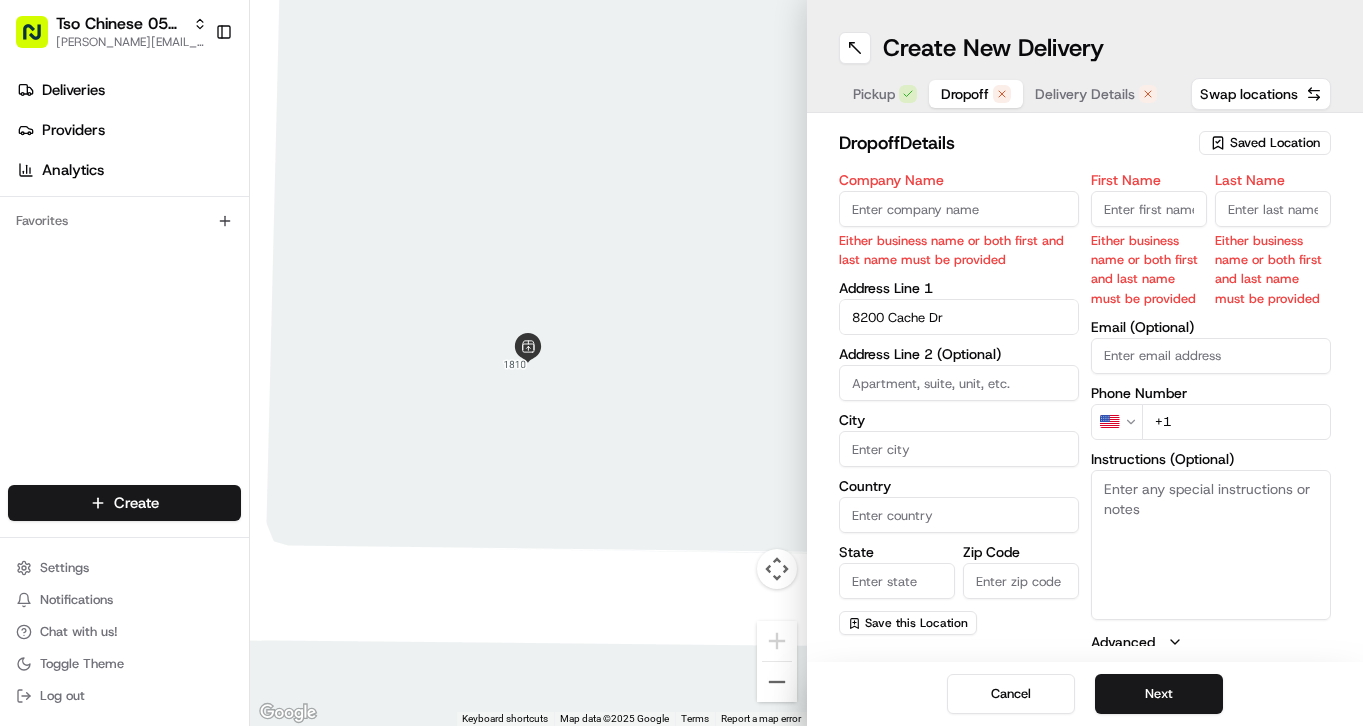 paste on "[PERSON_NAME]" 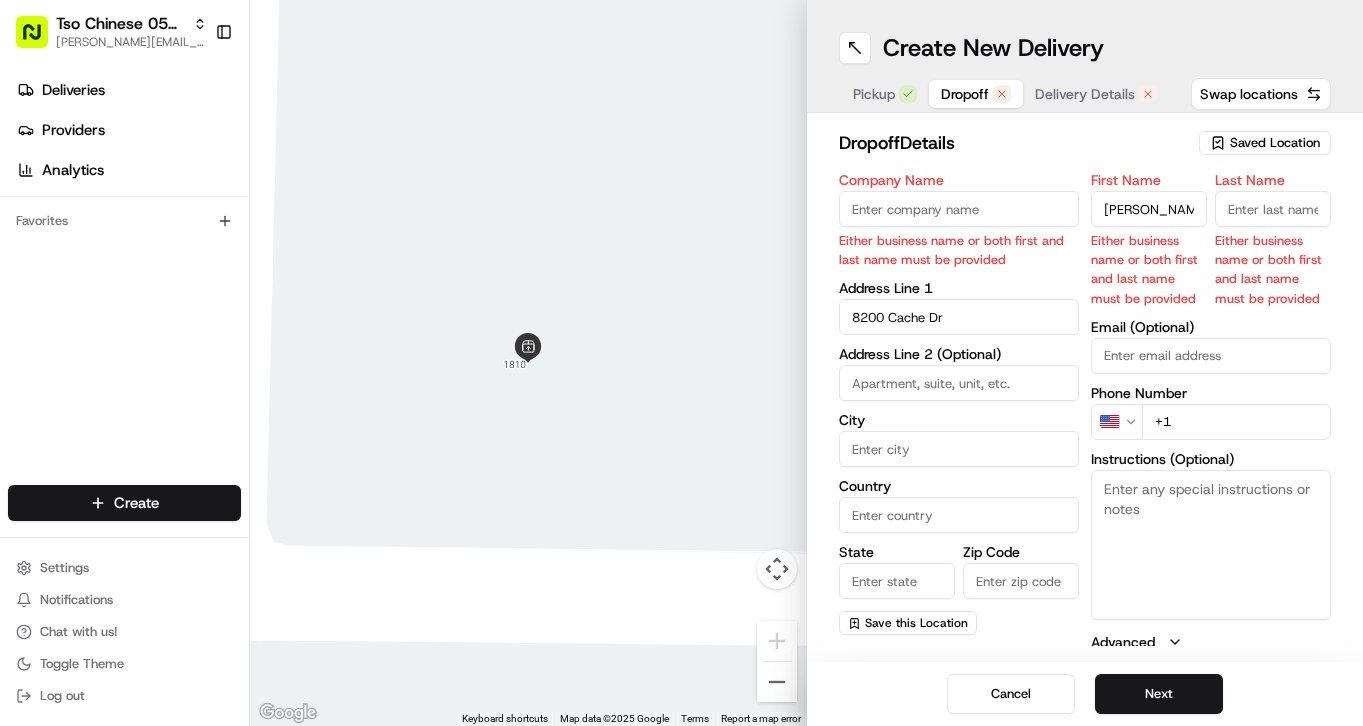type on "[PERSON_NAME]" 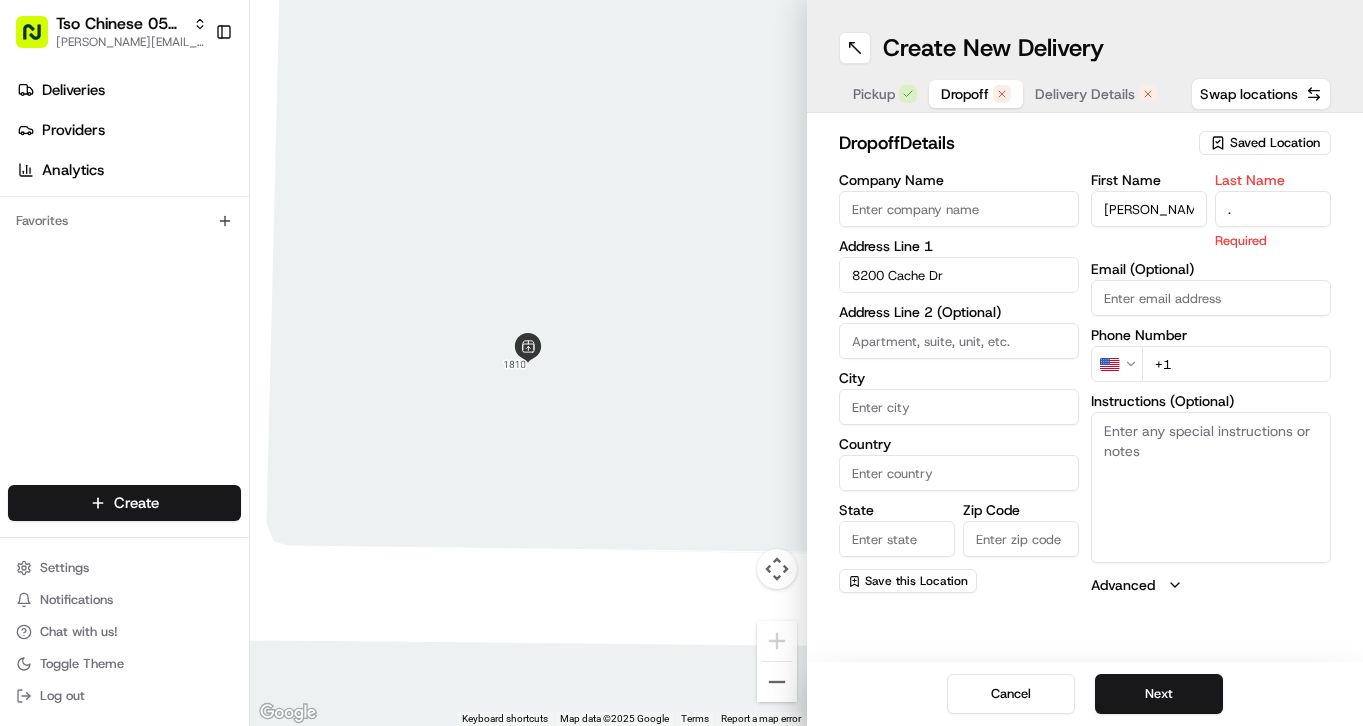 type on "." 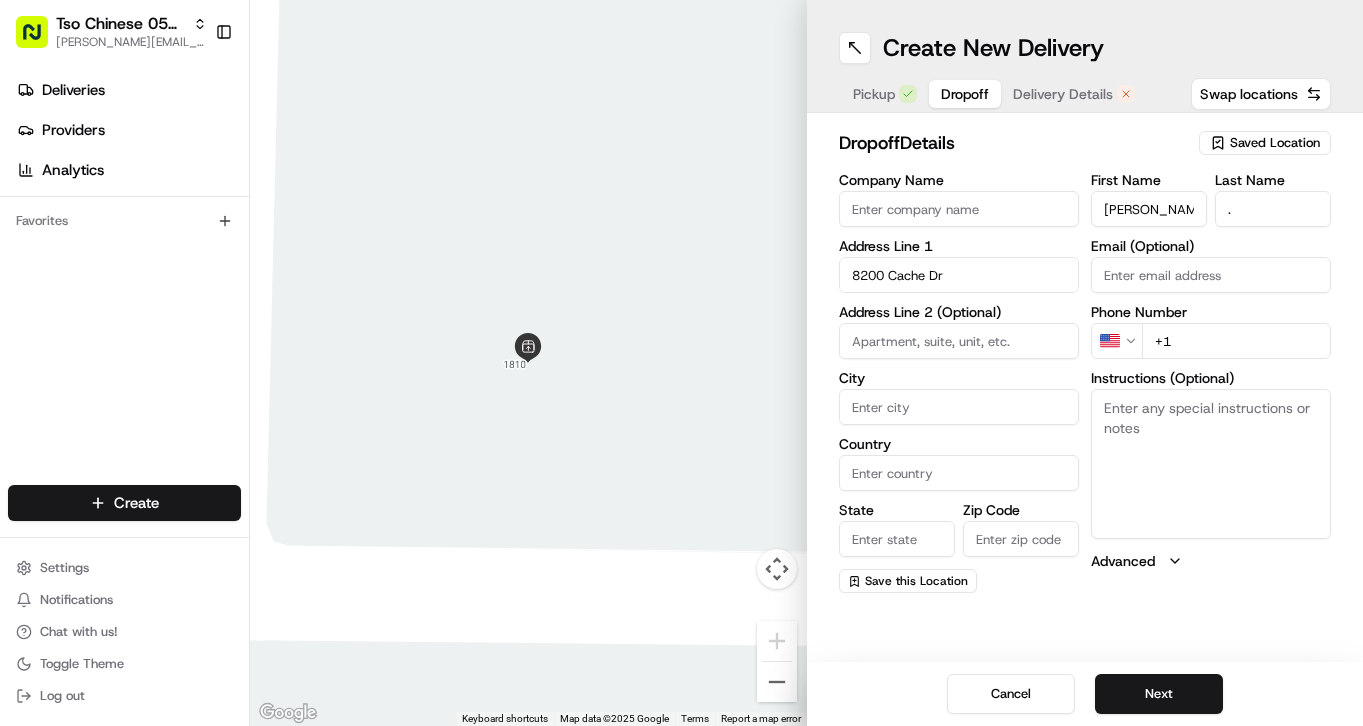 paste on "[PHONE_NUMBER]" 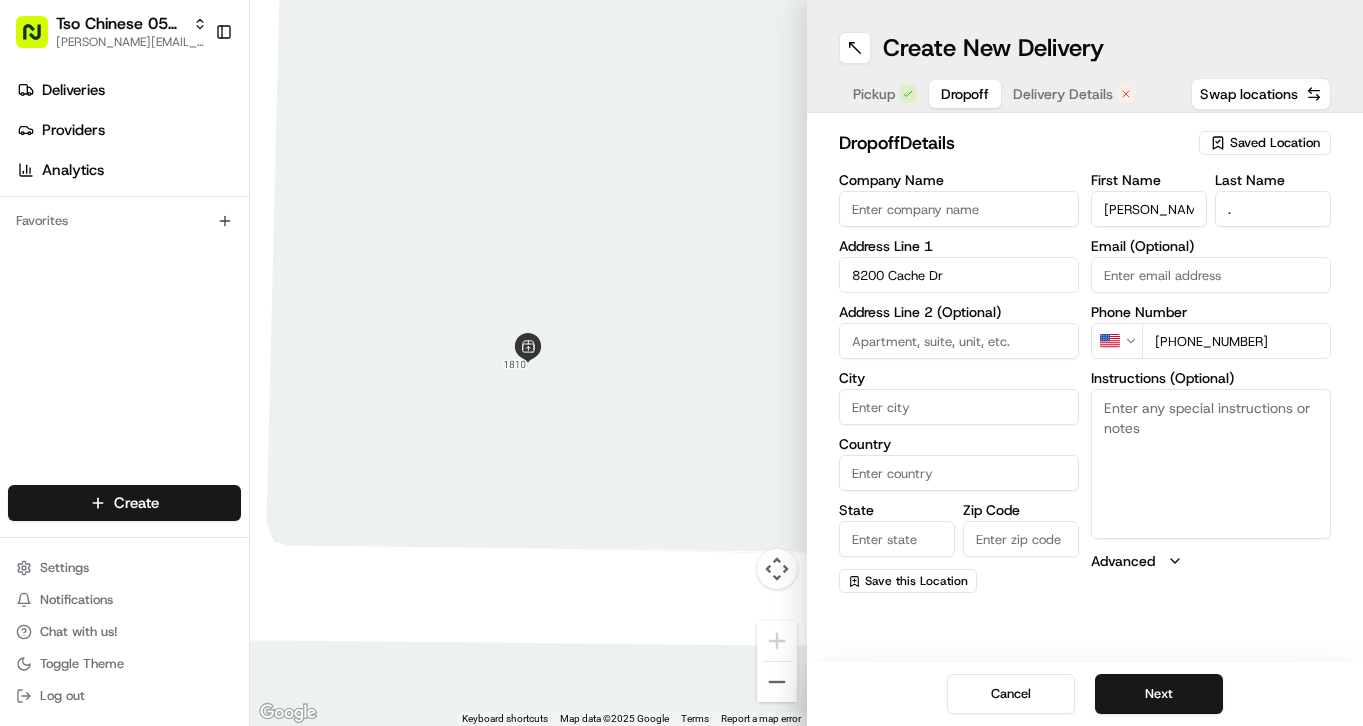 type on "[PHONE_NUMBER]" 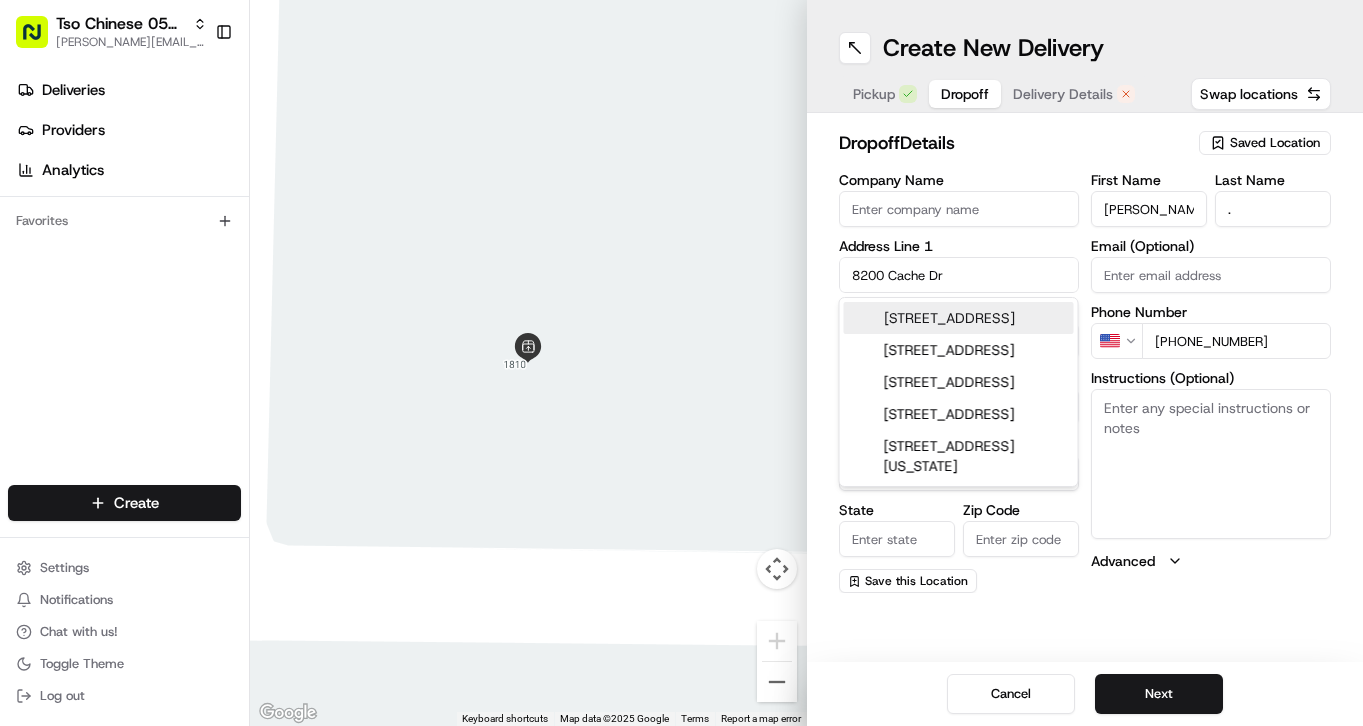 click on "8200 Cache Dr" at bounding box center (959, 275) 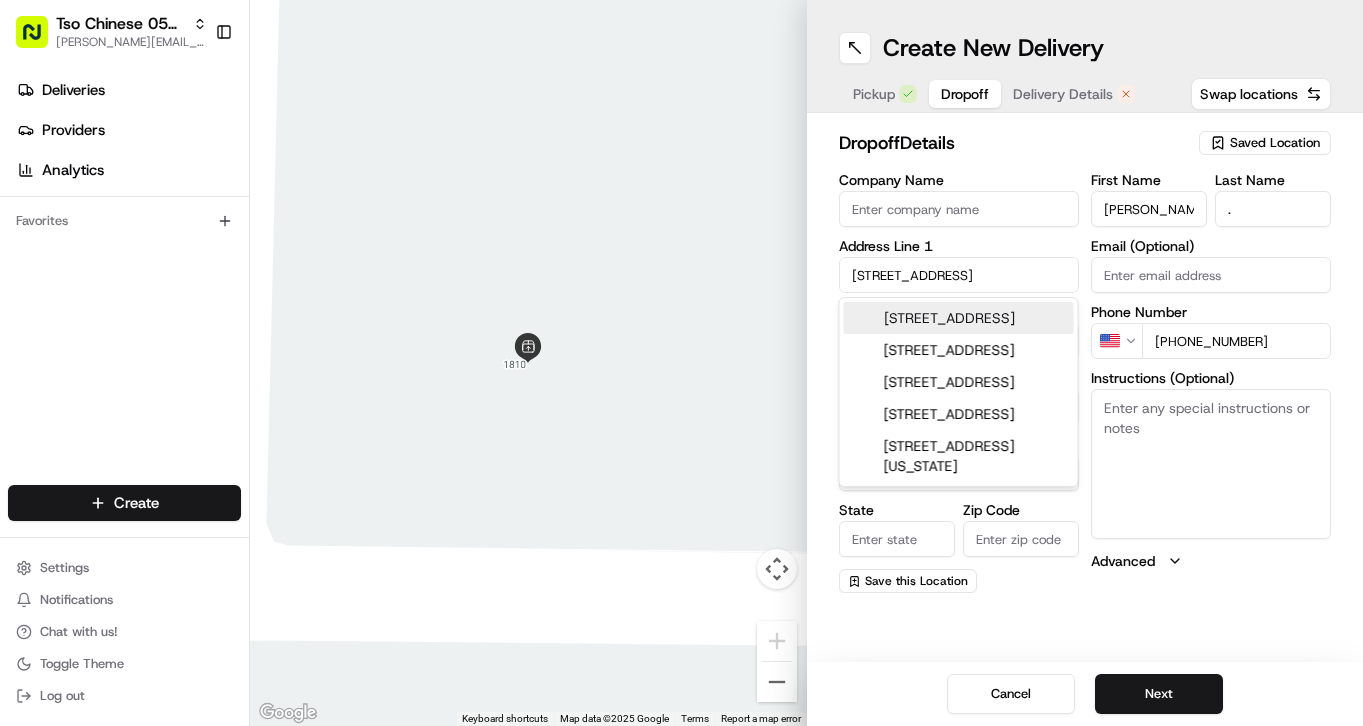 type on "[STREET_ADDRESS]" 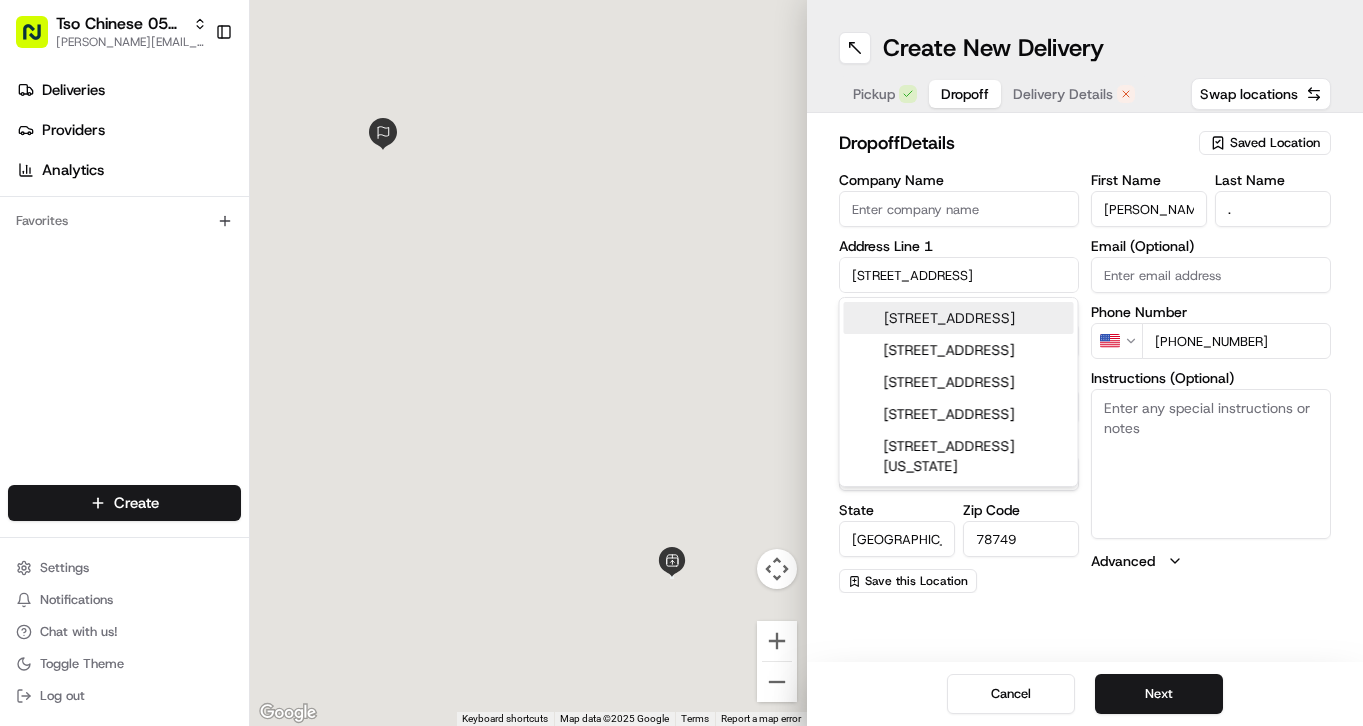 type on "[STREET_ADDRESS]" 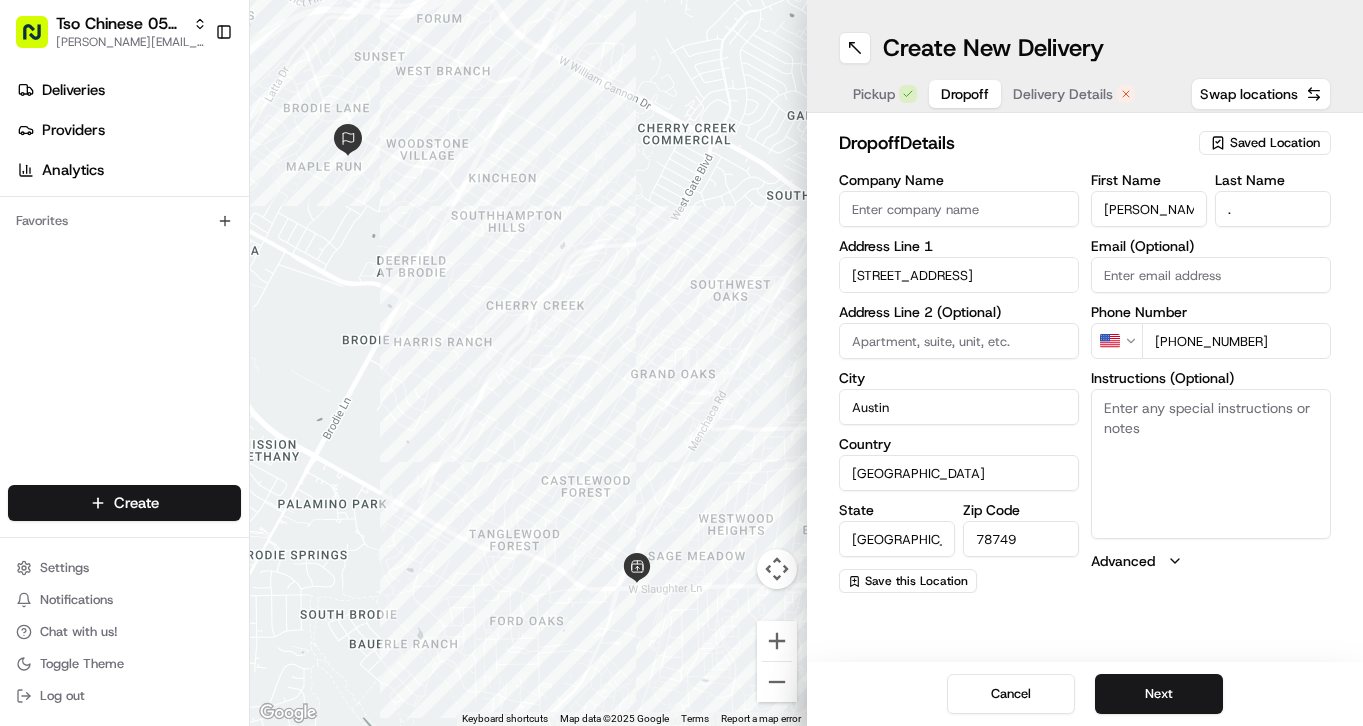click on "Create New Delivery Pickup Dropoff Delivery Details Swap locations dropoff  Details Saved Location Company Name Address Line 1 [GEOGRAPHIC_DATA] Address Line 2 (Optional) City [GEOGRAPHIC_DATA] [GEOGRAPHIC_DATA] [US_STATE] Zip Code 78749 Save this Location First Name [PERSON_NAME] Last Name . Email (Optional) Phone Number US [PHONE_NUMBER] Instructions (Optional) Advanced Cancel Next" at bounding box center (1085, 363) 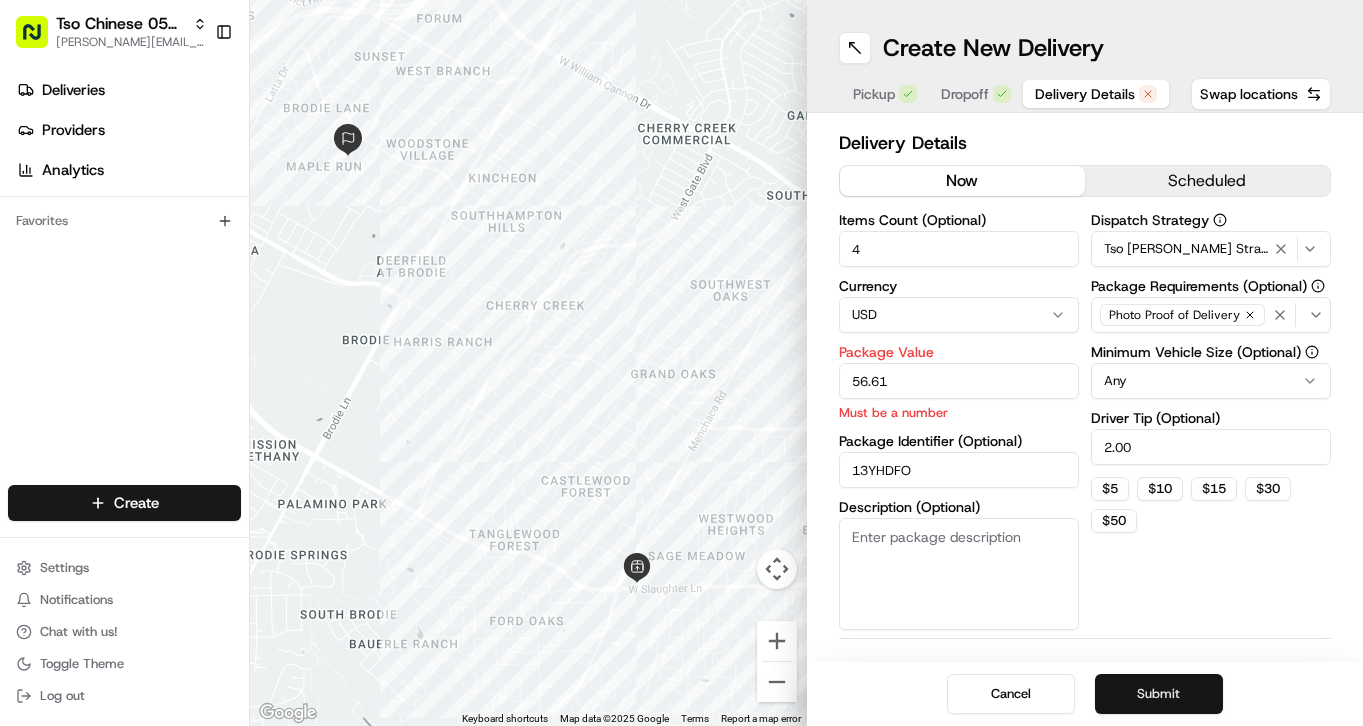 click on "Submit" at bounding box center [1159, 694] 